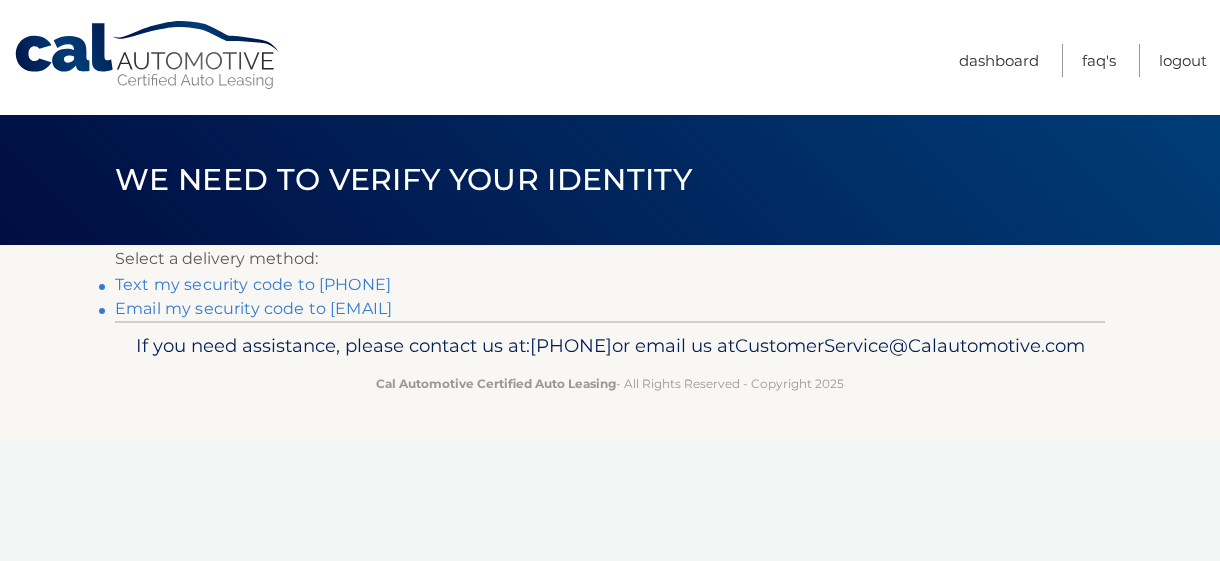 scroll, scrollTop: 0, scrollLeft: 0, axis: both 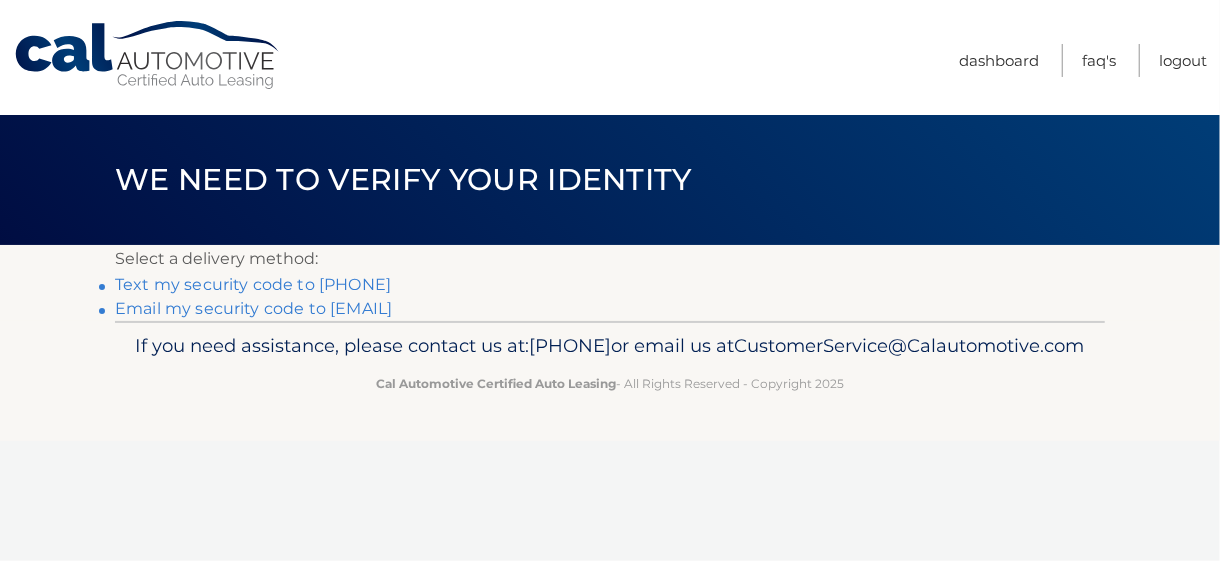 click on "Text my security code to xxx-xxx-3667" at bounding box center [253, 284] 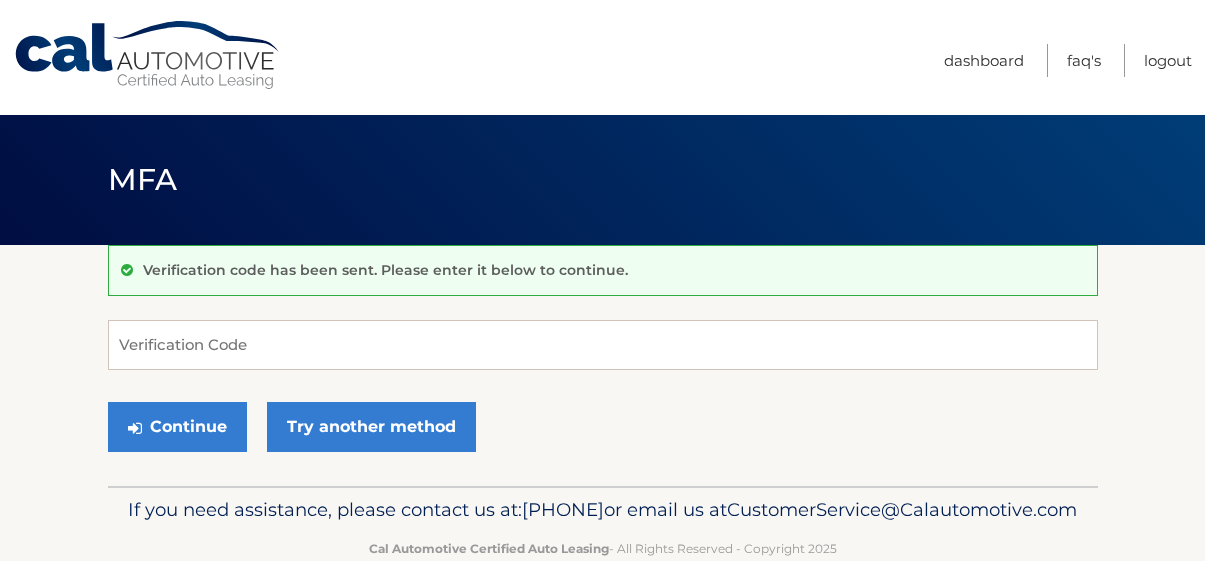 scroll, scrollTop: 0, scrollLeft: 0, axis: both 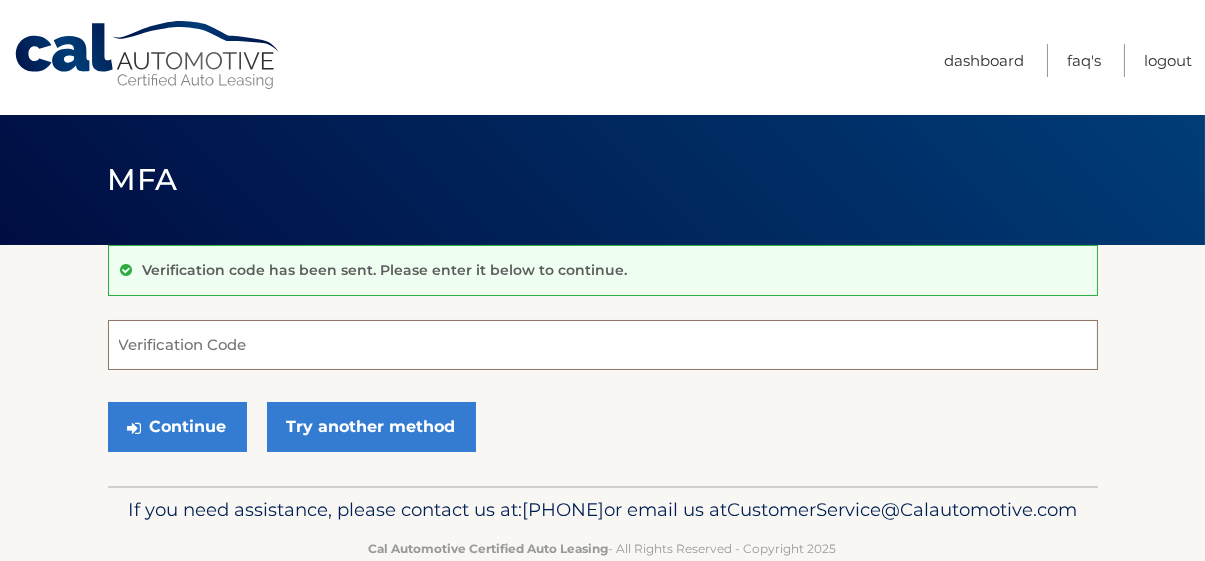 click on "Verification Code" at bounding box center (603, 345) 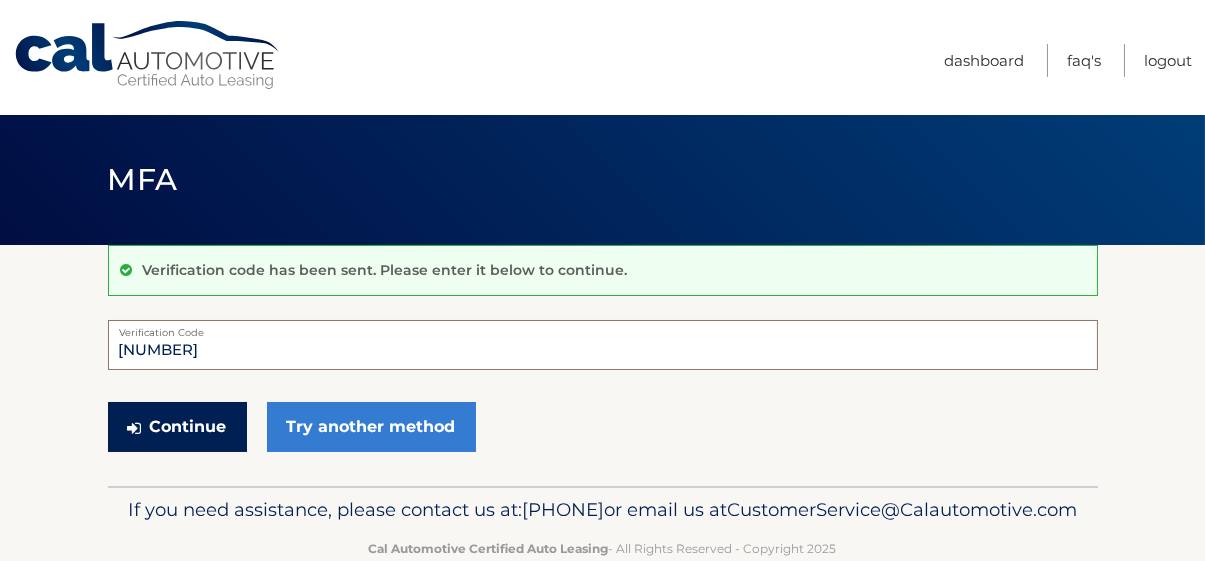 type on "540993" 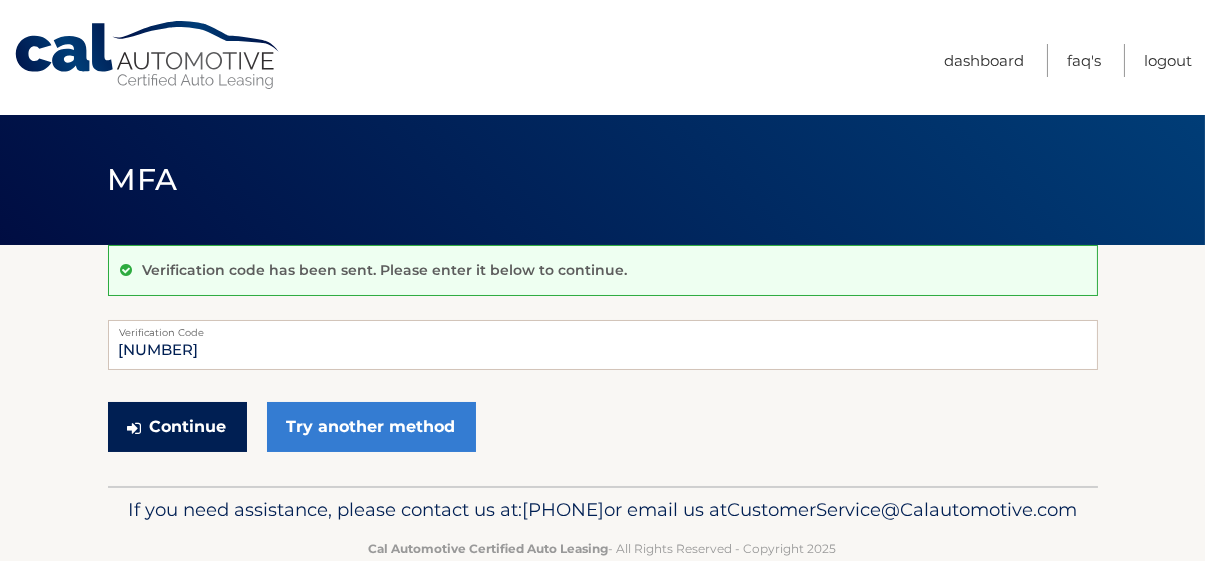 click on "Continue" at bounding box center (177, 427) 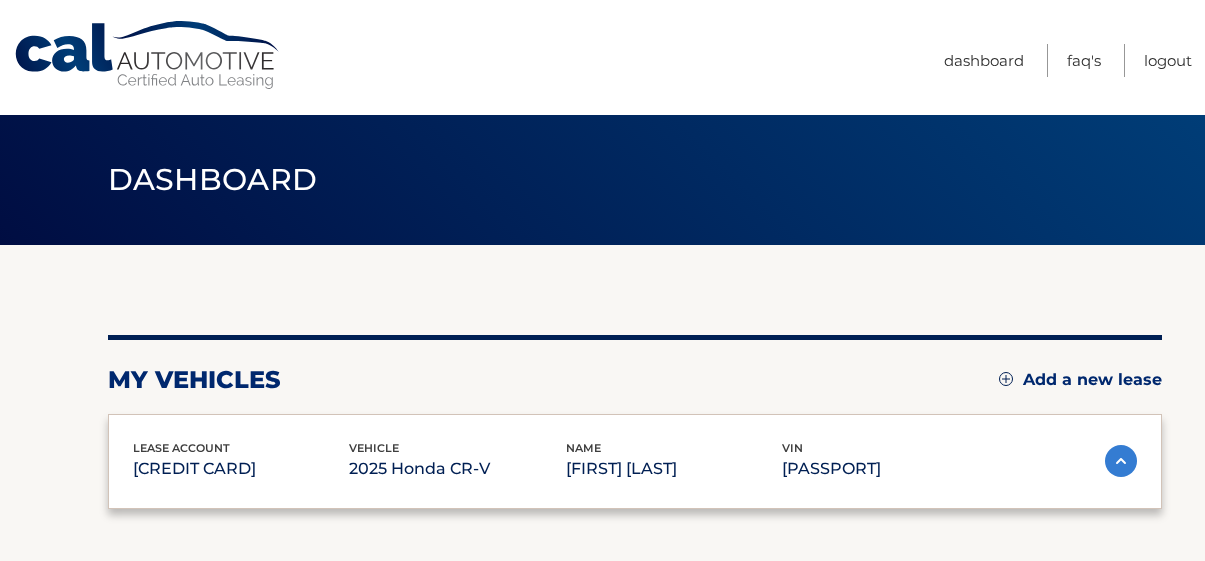 scroll, scrollTop: 0, scrollLeft: 0, axis: both 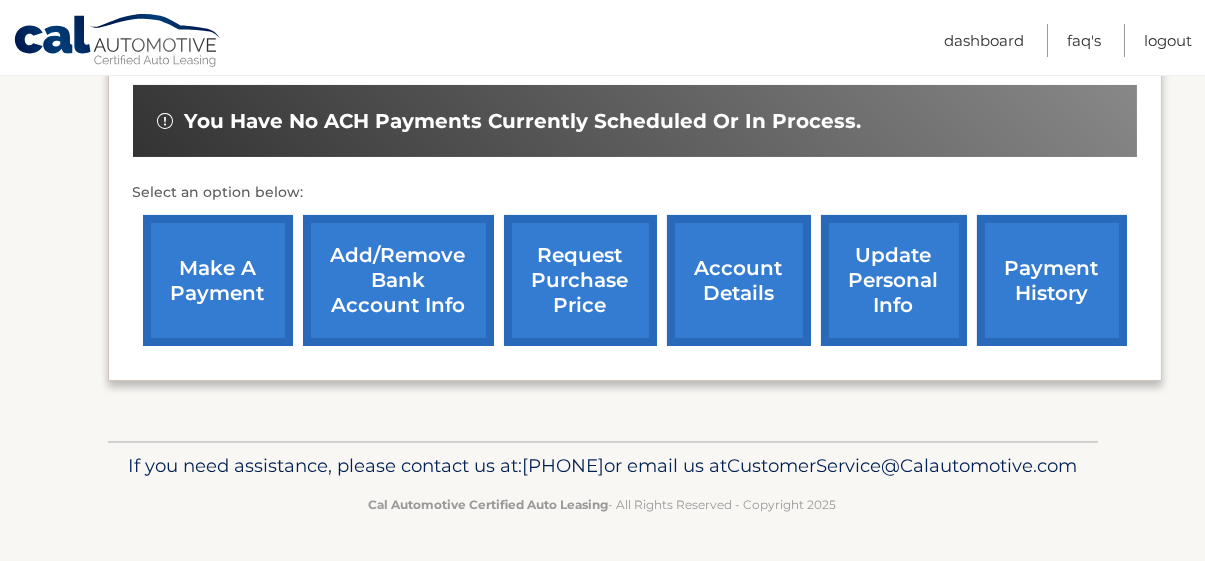 click on "make a payment" at bounding box center [218, 280] 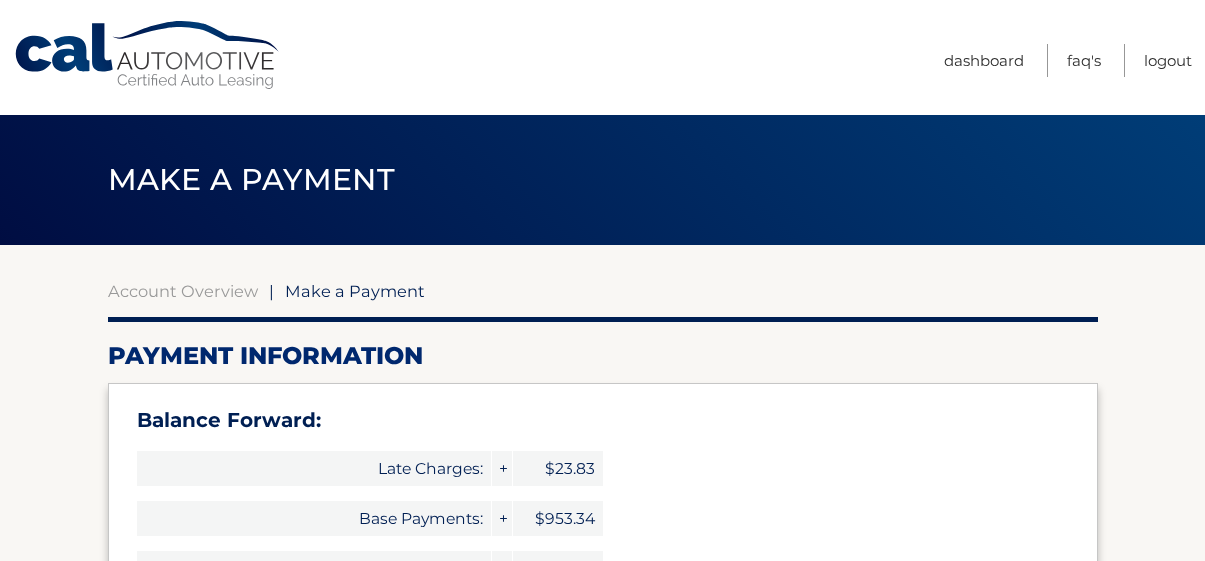 scroll, scrollTop: 0, scrollLeft: 0, axis: both 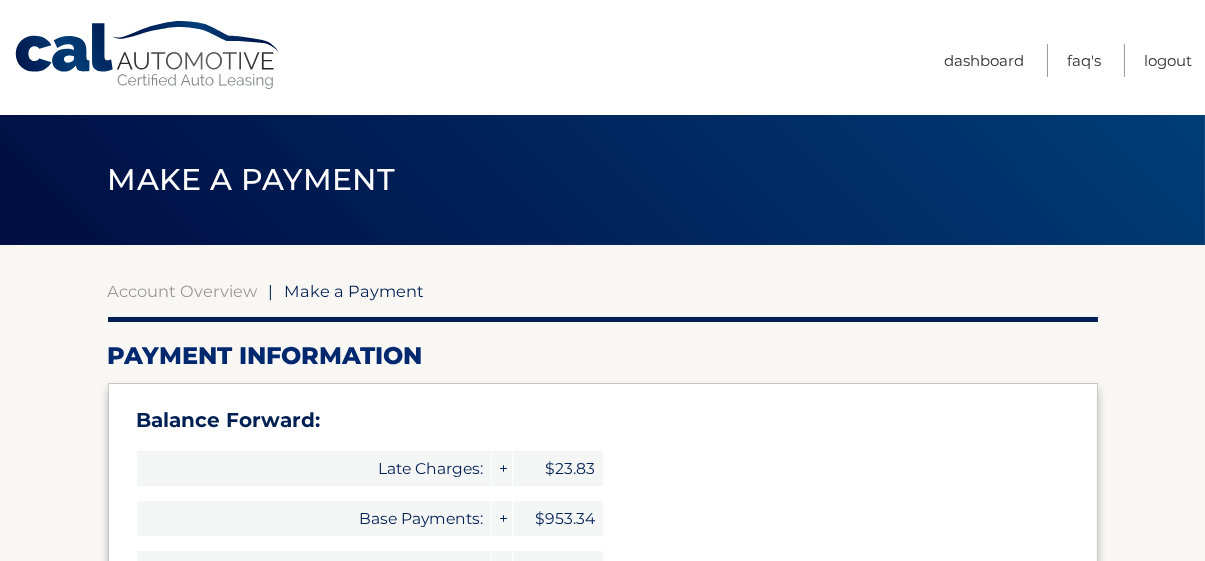 select on "[UUID]" 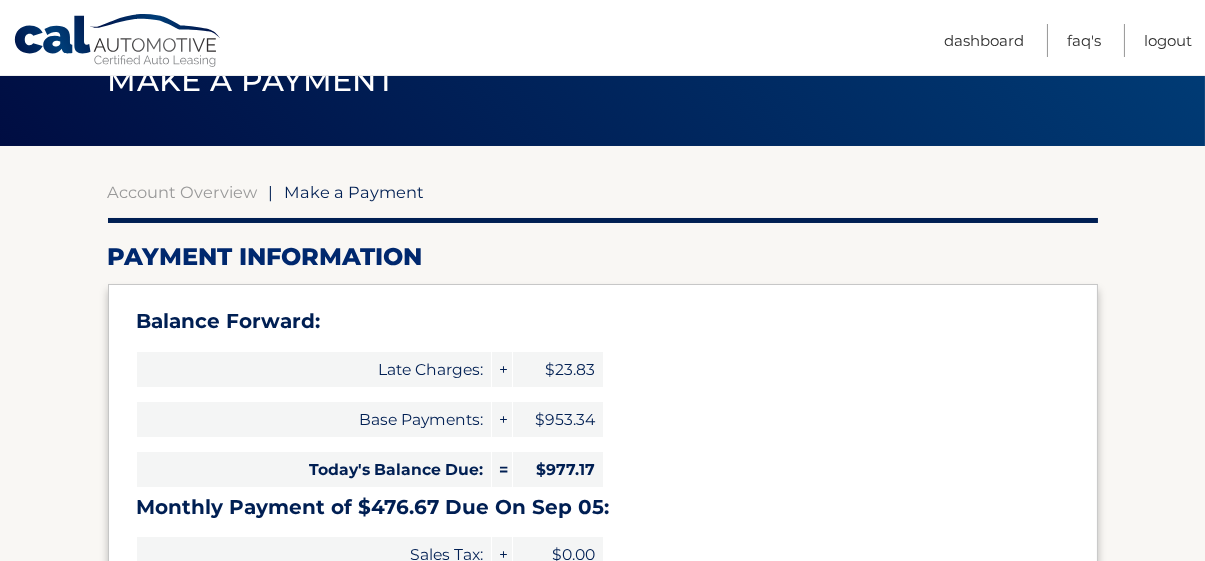 scroll, scrollTop: 120, scrollLeft: 0, axis: vertical 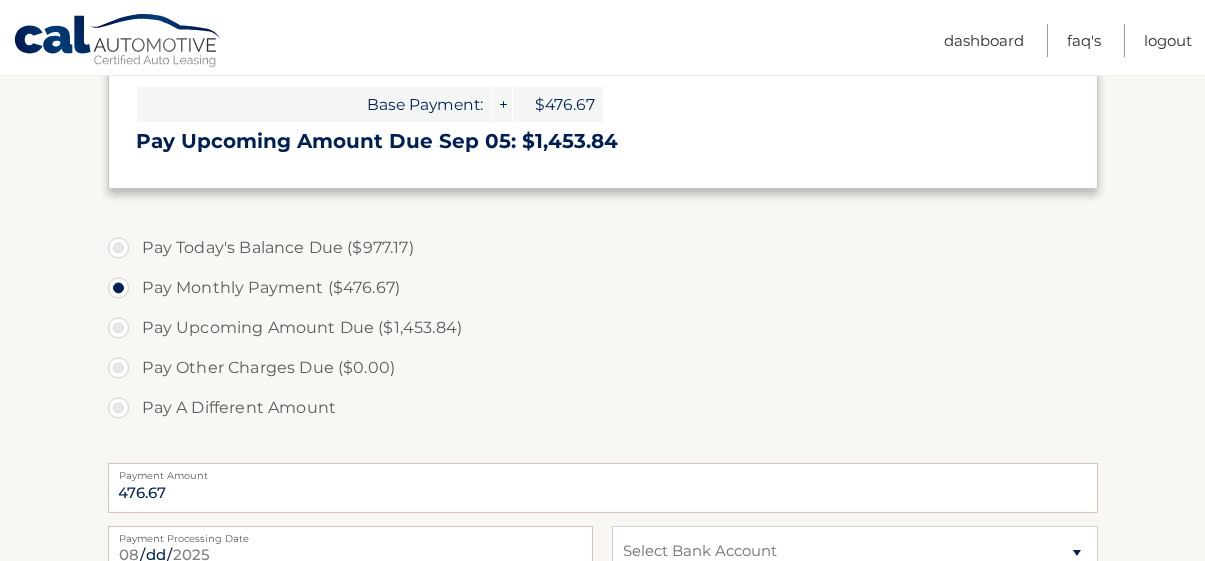 click on "Pay Today's Balance Due ($977.17)" at bounding box center (603, 248) 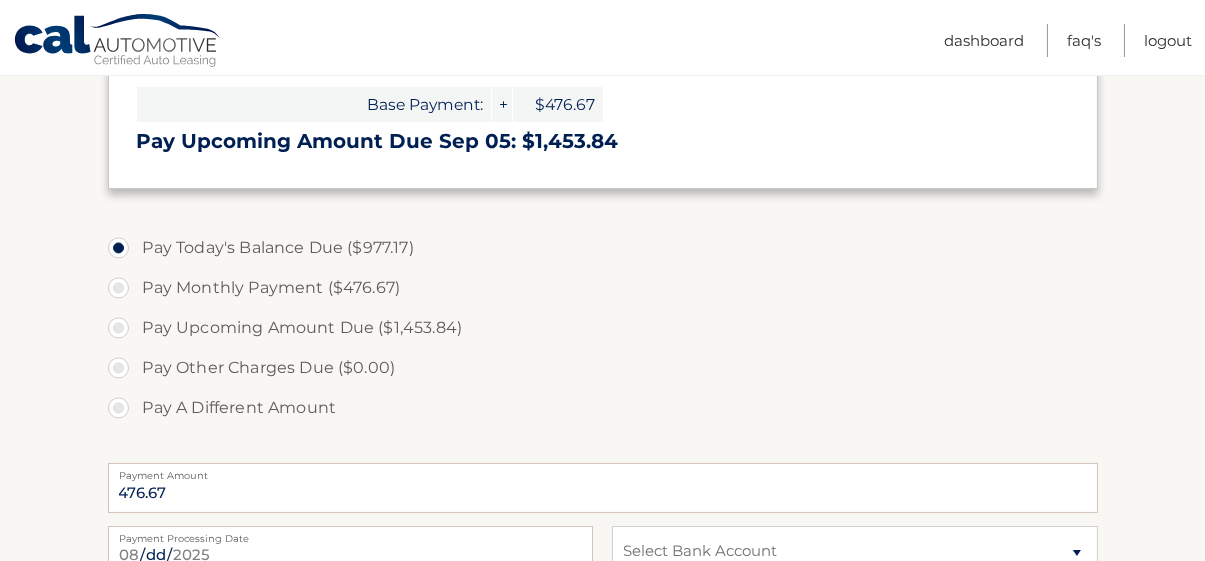 type on "977.17" 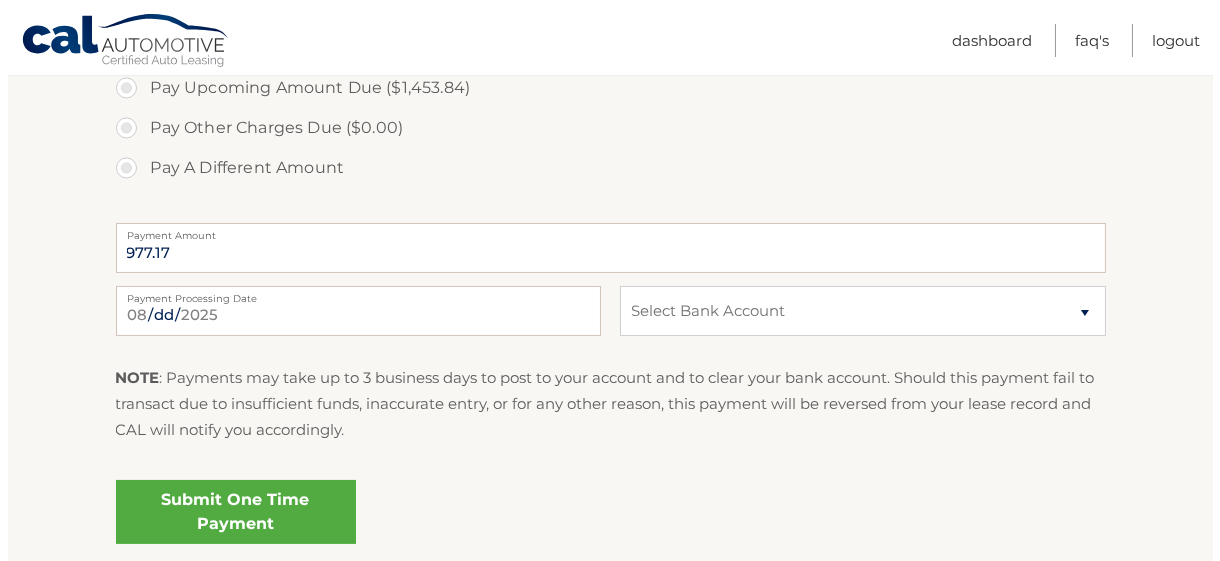 scroll, scrollTop: 880, scrollLeft: 0, axis: vertical 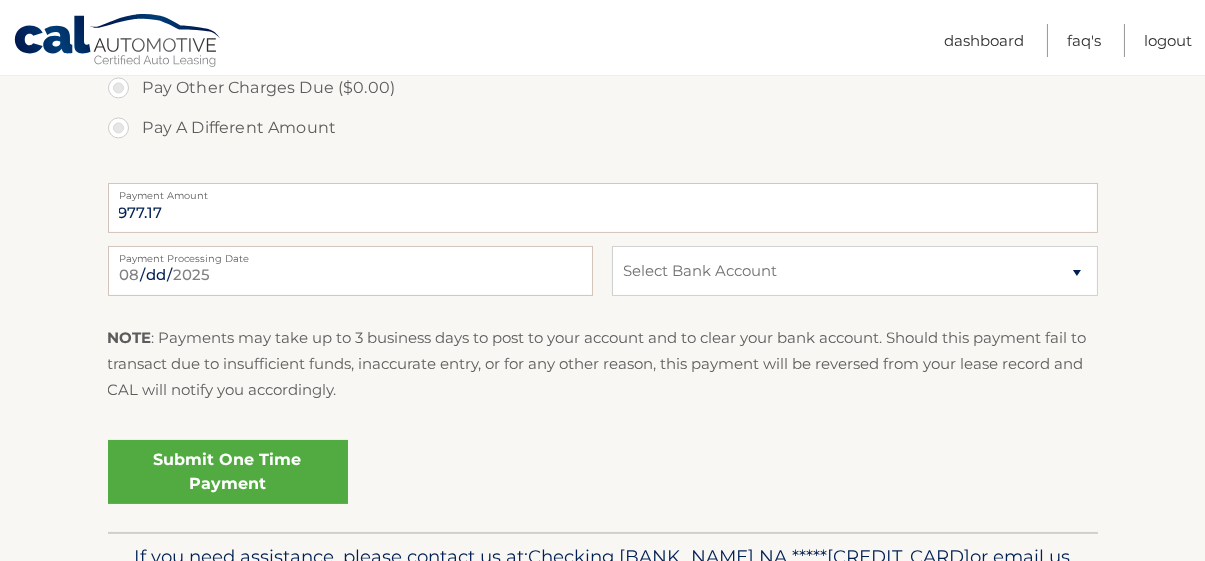 click on "Submit One Time Payment" at bounding box center [228, 472] 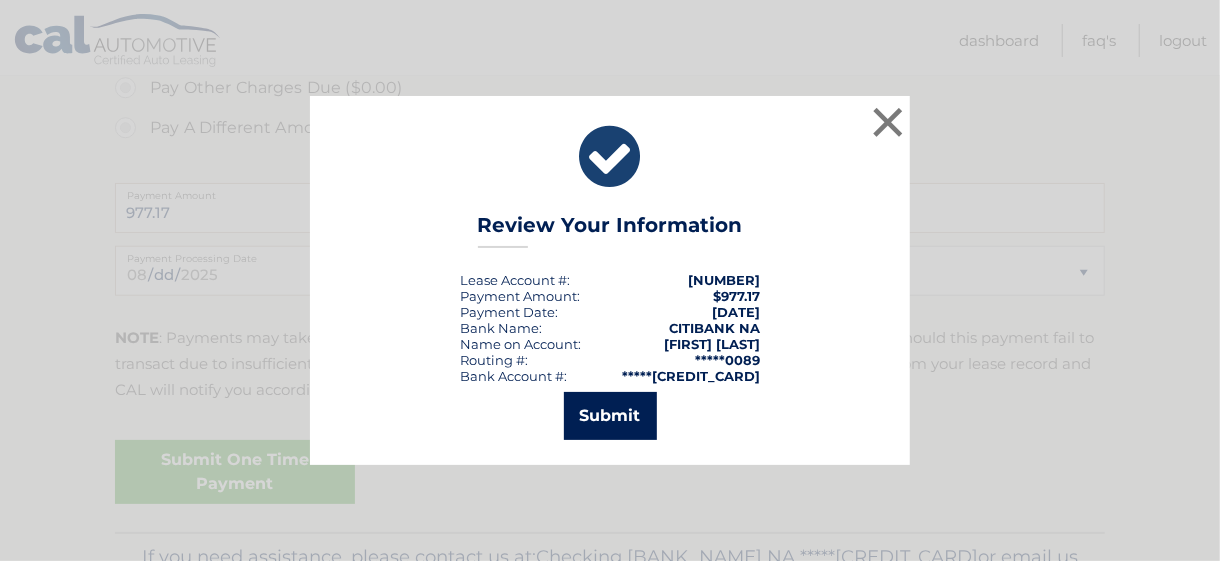 click on "Submit" at bounding box center [610, 416] 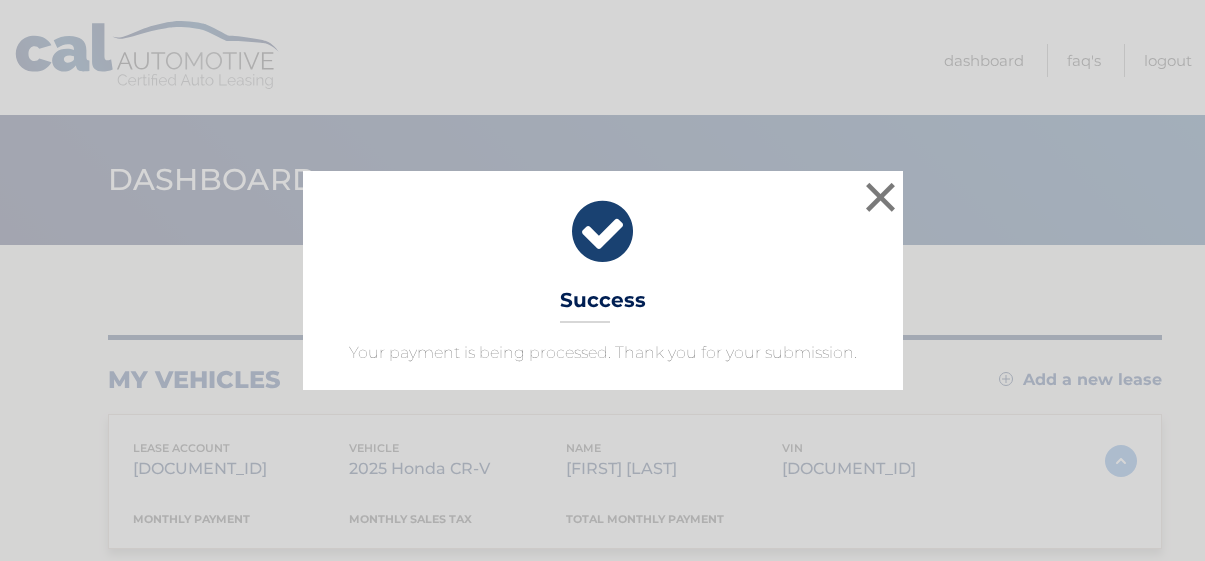 scroll, scrollTop: 0, scrollLeft: 0, axis: both 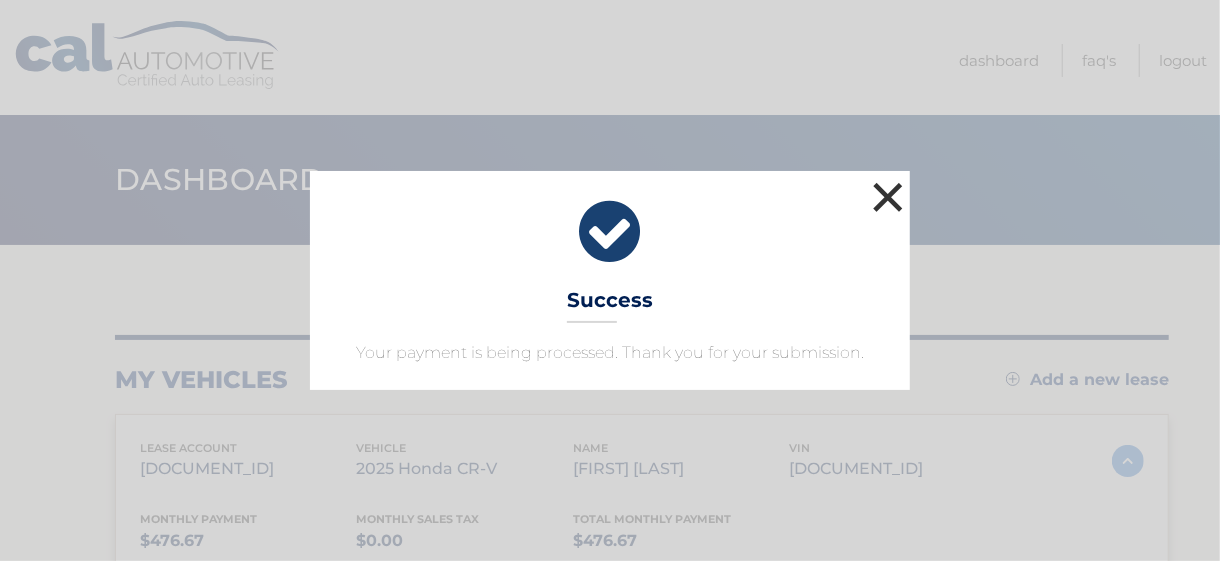 click on "×" at bounding box center [888, 197] 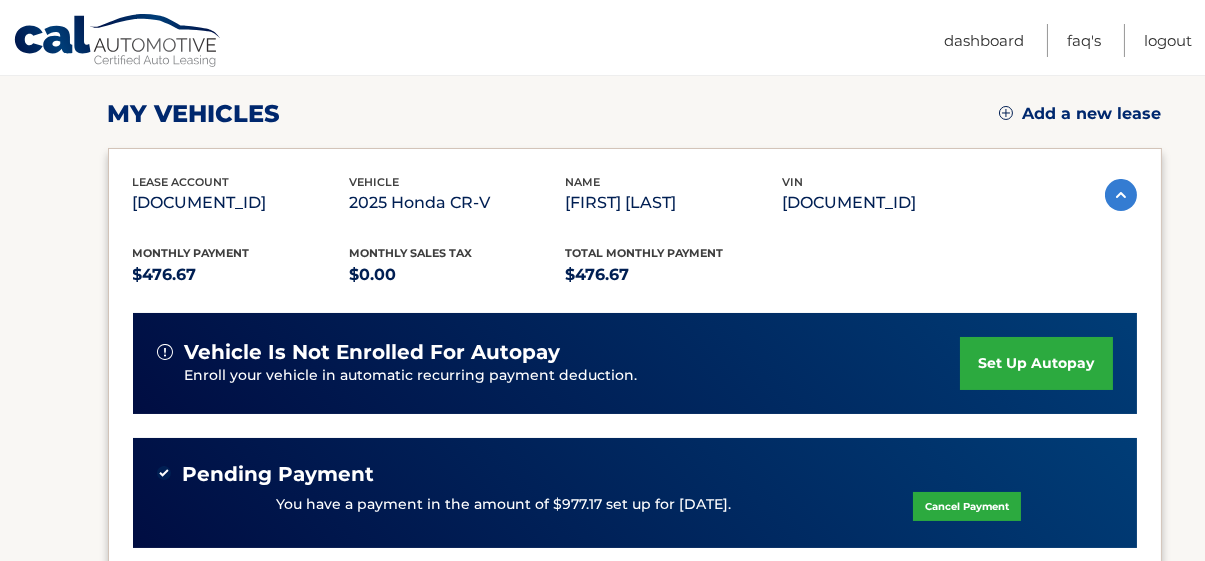 scroll, scrollTop: 293, scrollLeft: 0, axis: vertical 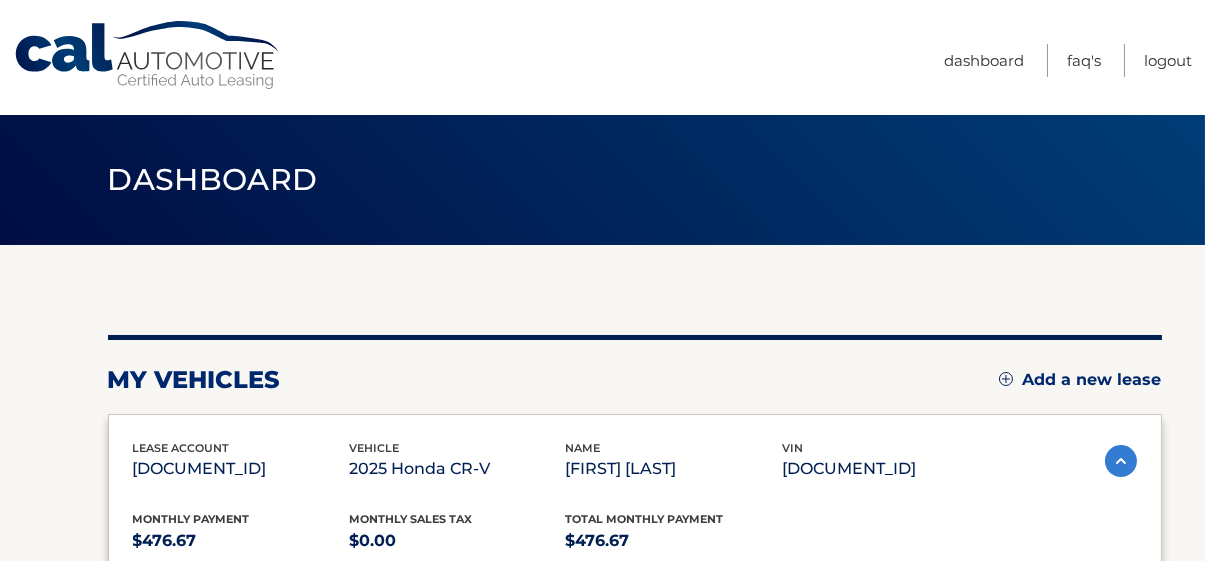 click at bounding box center (1121, 461) 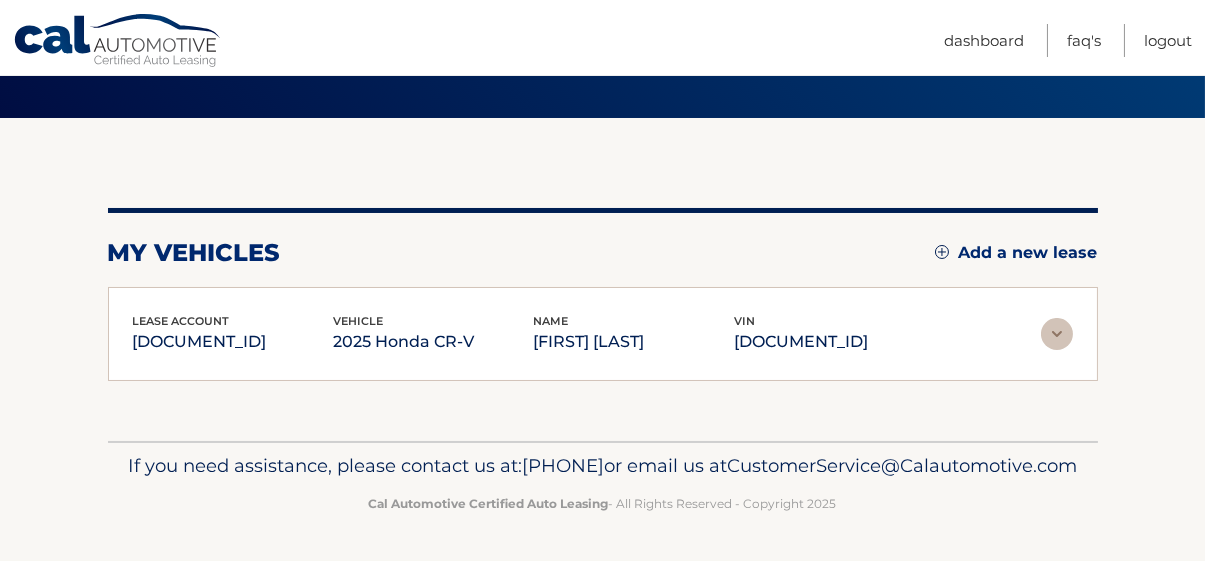 scroll, scrollTop: 156, scrollLeft: 0, axis: vertical 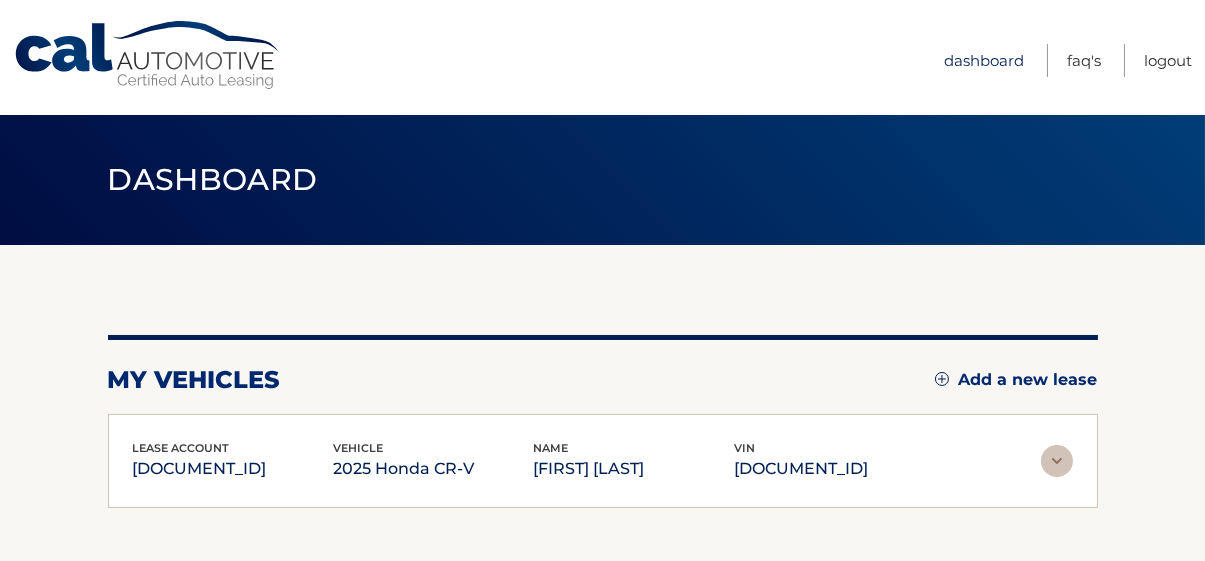 click on "Dashboard" at bounding box center (984, 60) 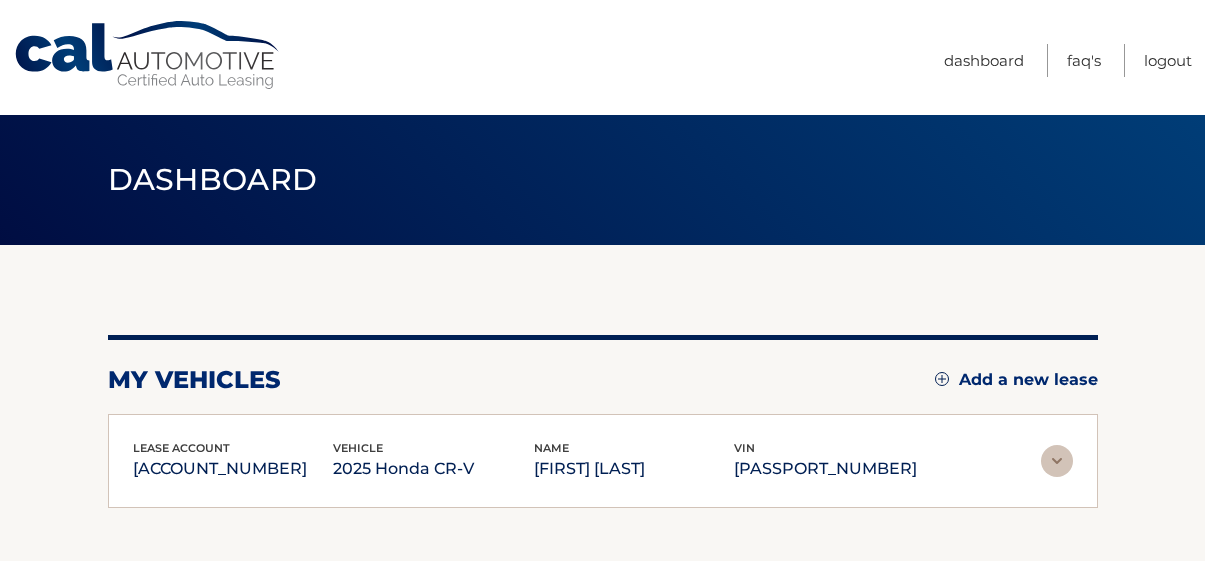scroll, scrollTop: 0, scrollLeft: 0, axis: both 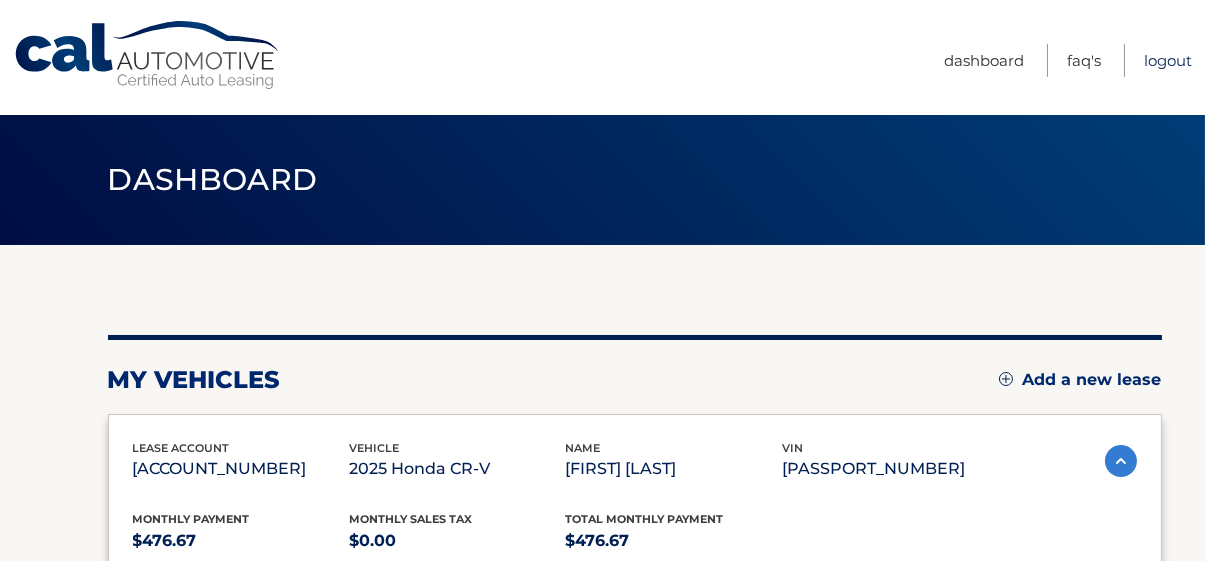 click on "Logout" at bounding box center (1168, 60) 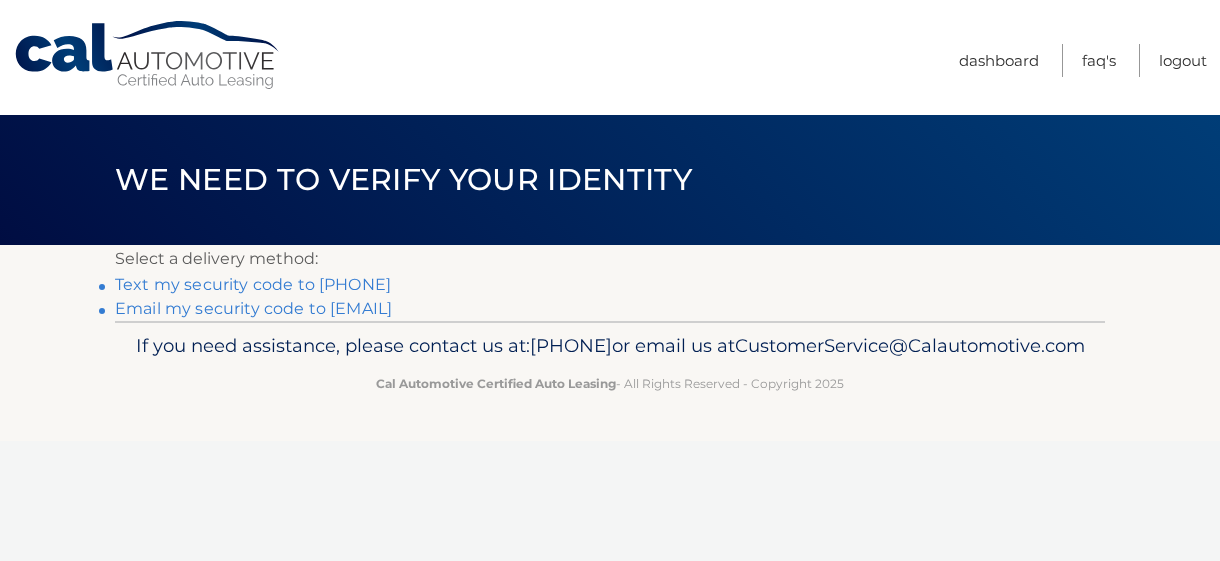 scroll, scrollTop: 0, scrollLeft: 0, axis: both 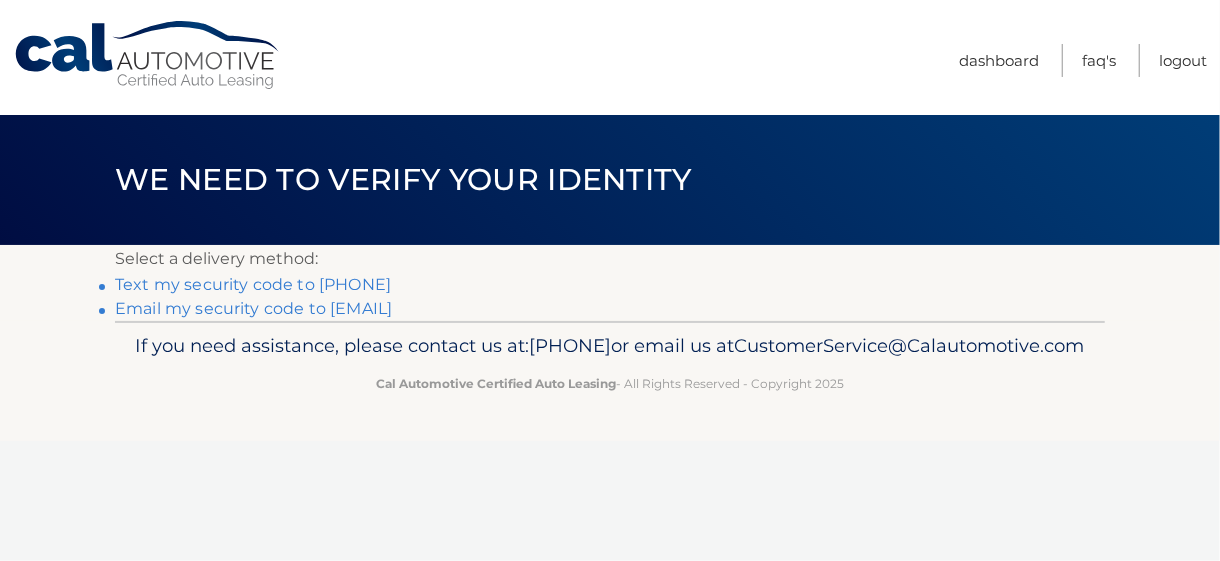 click on "Text my security code to [PHONE]" at bounding box center (253, 284) 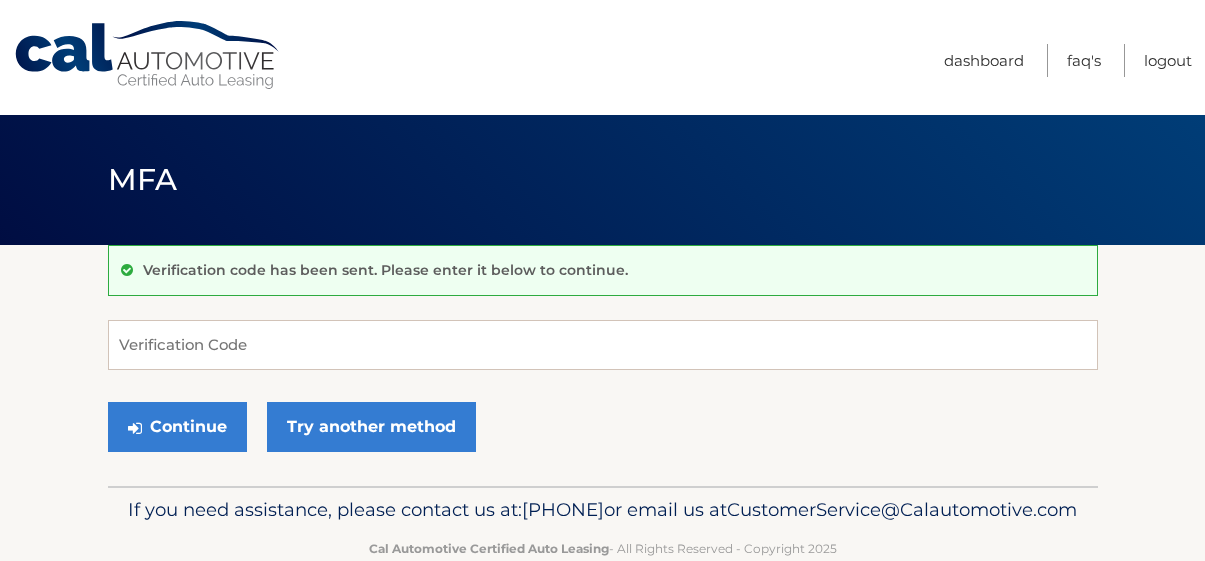 scroll, scrollTop: 0, scrollLeft: 0, axis: both 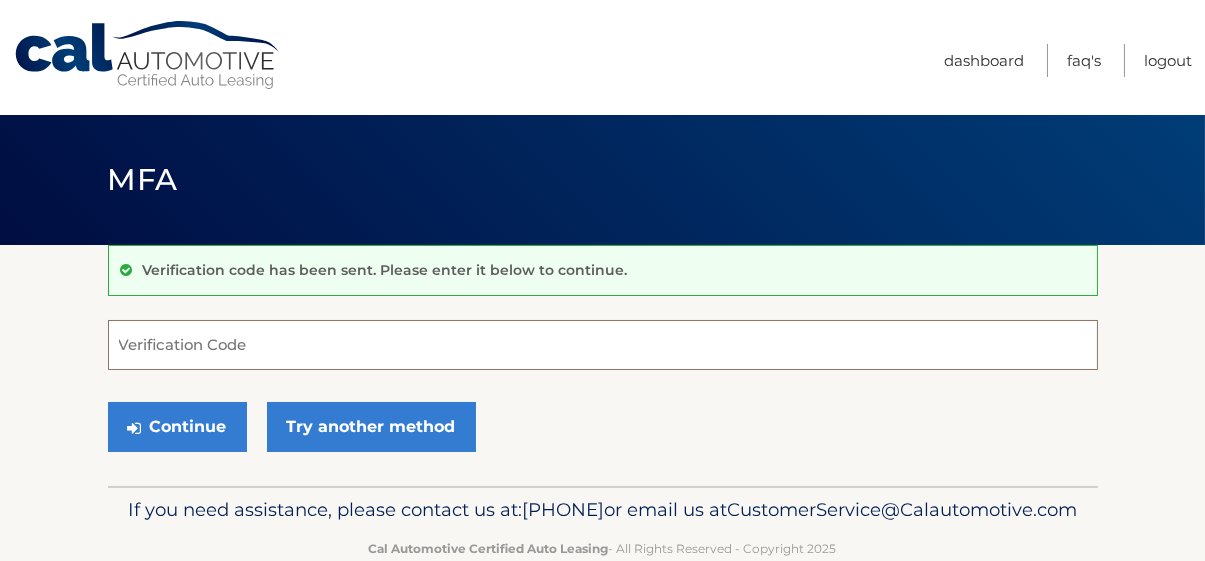 click on "Verification Code" at bounding box center [603, 345] 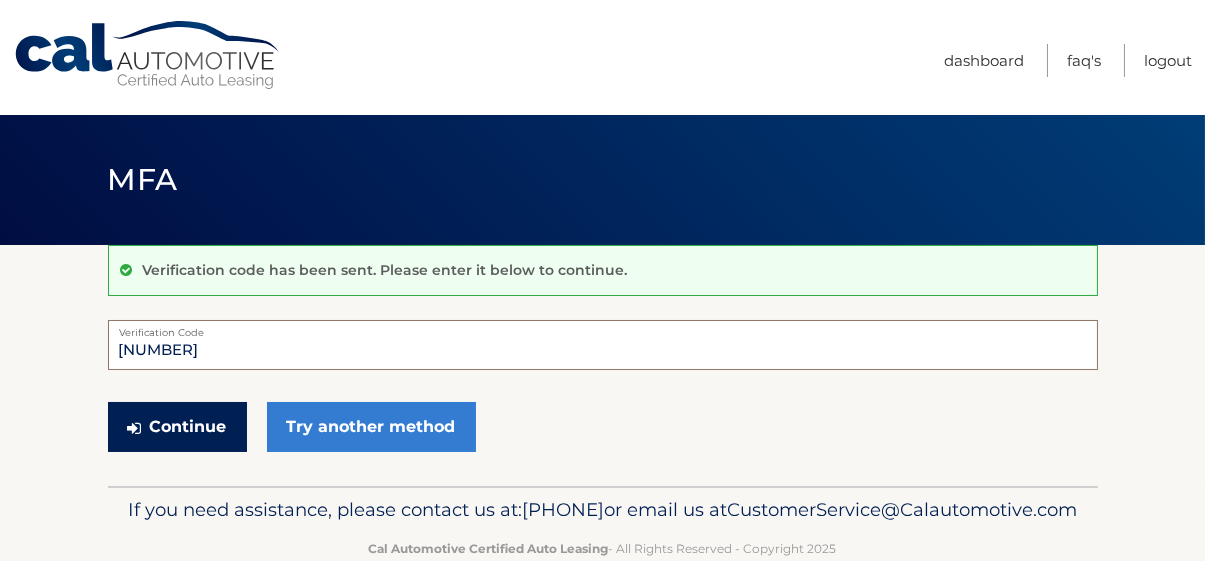 type on "219808" 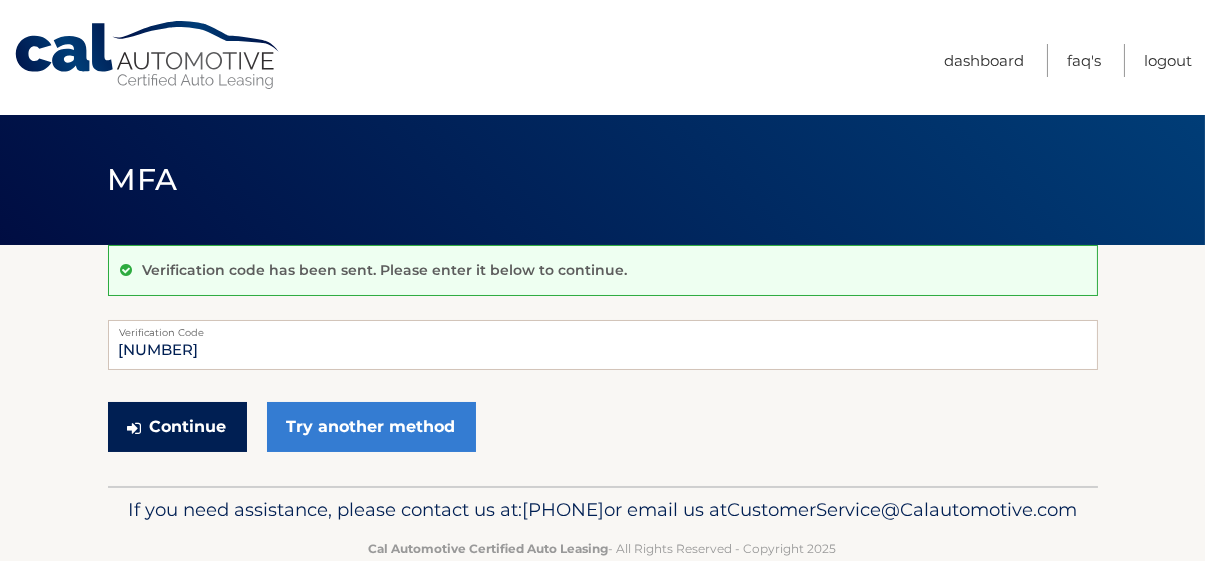 click on "Continue" at bounding box center (177, 427) 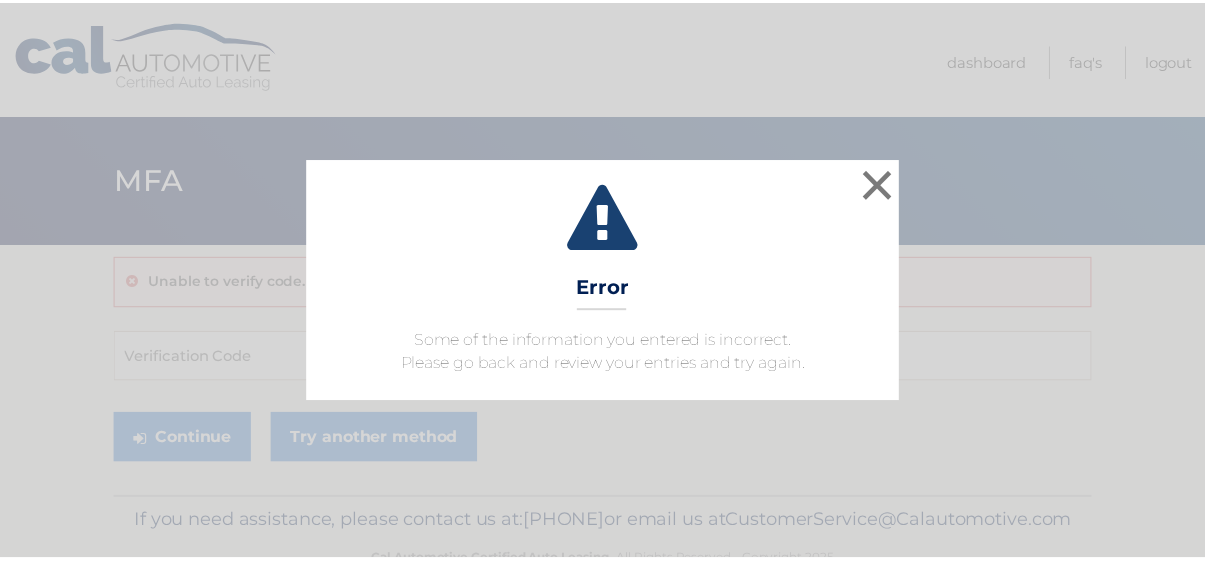 scroll, scrollTop: 0, scrollLeft: 0, axis: both 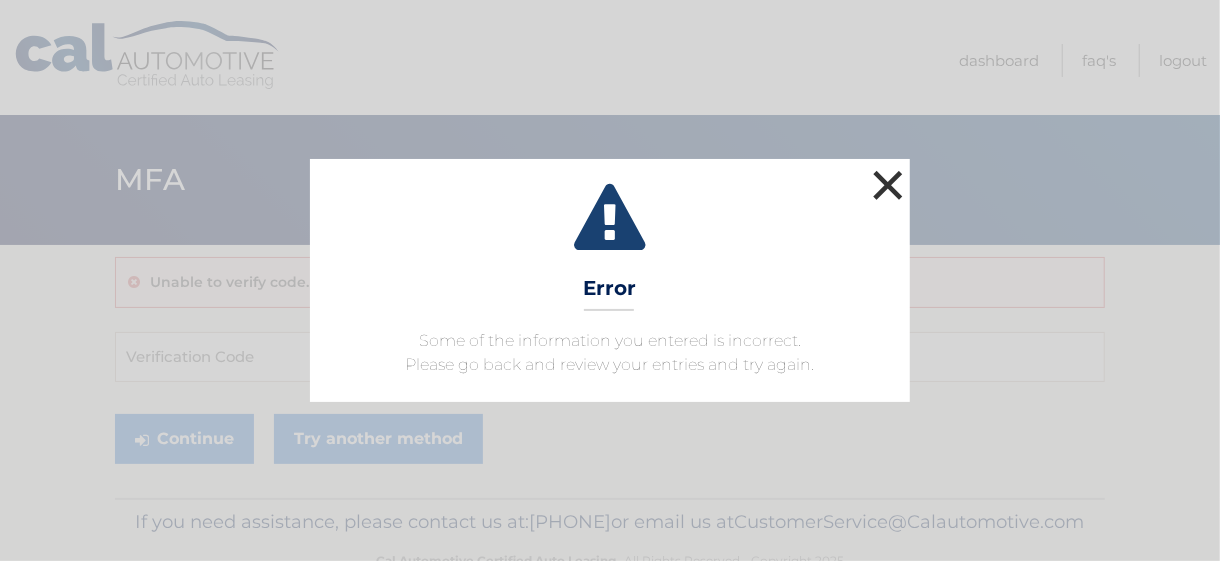 click on "×" at bounding box center [888, 185] 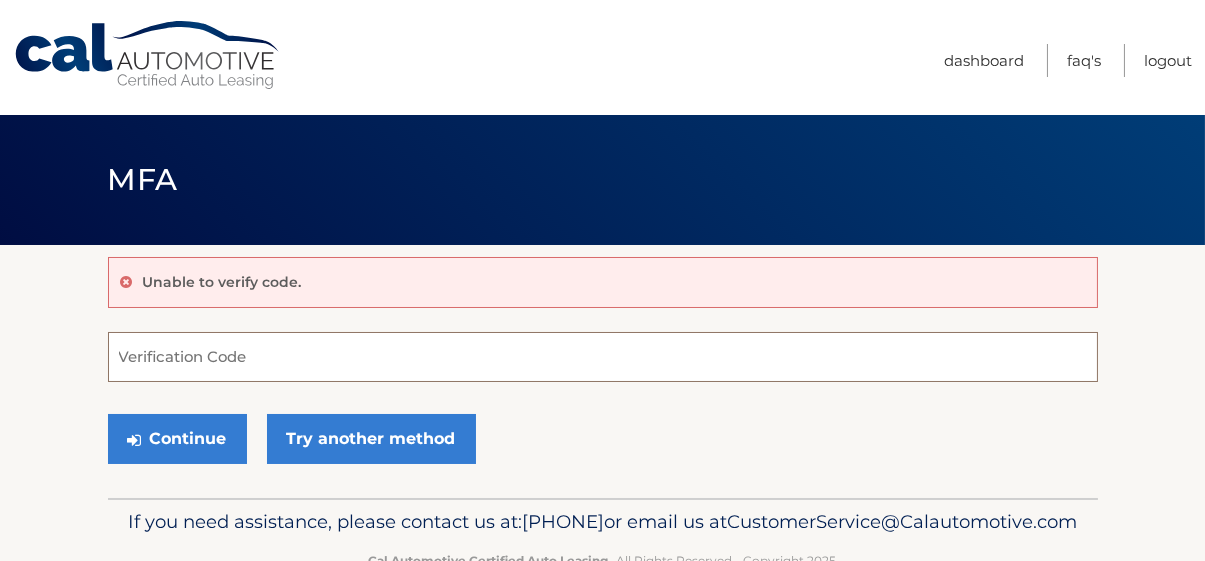 click on "Verification Code" at bounding box center (603, 357) 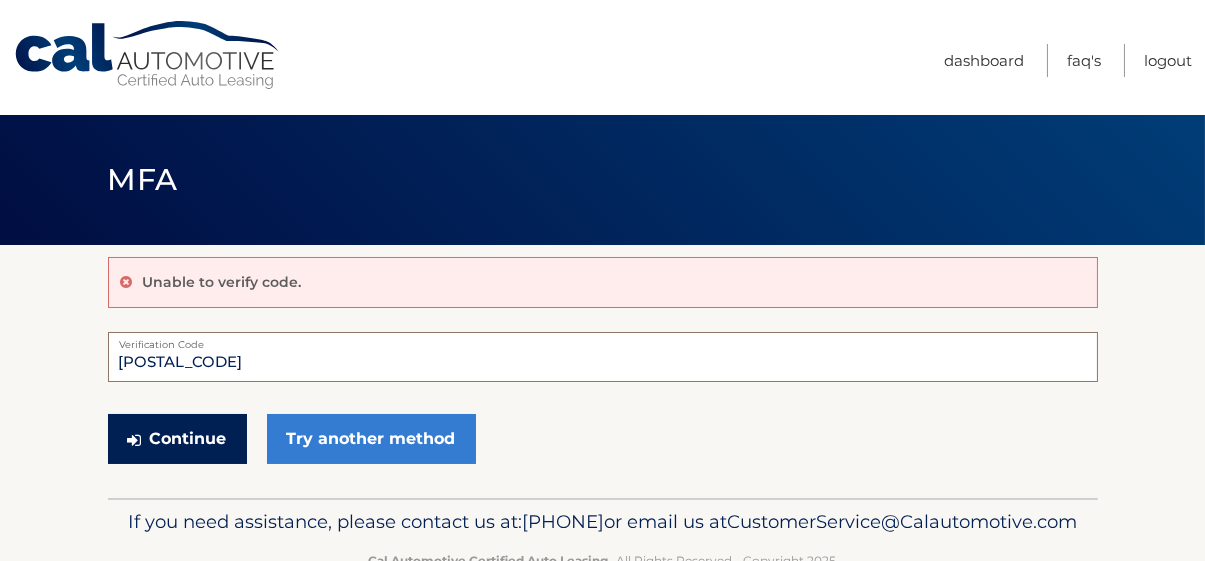 type on "606762" 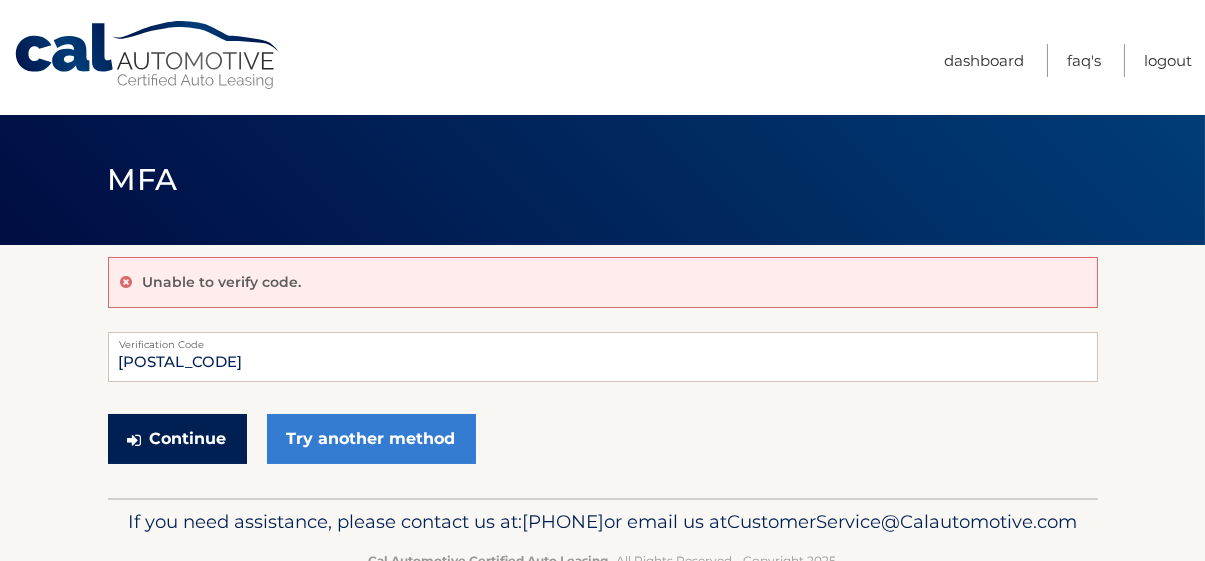 click on "Continue" at bounding box center (177, 439) 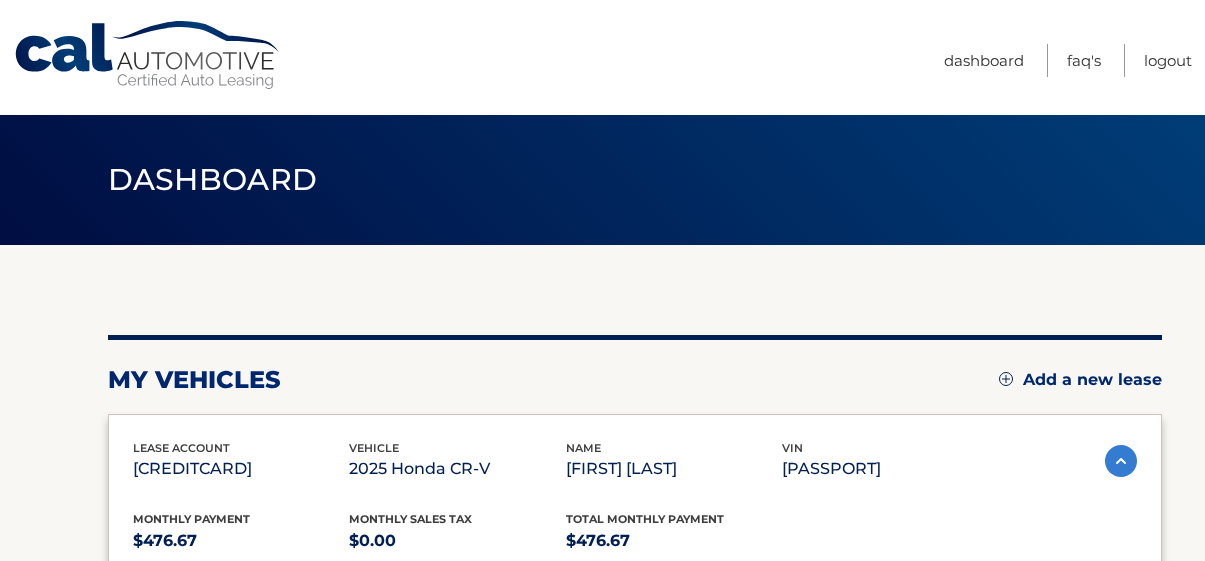 scroll, scrollTop: 0, scrollLeft: 0, axis: both 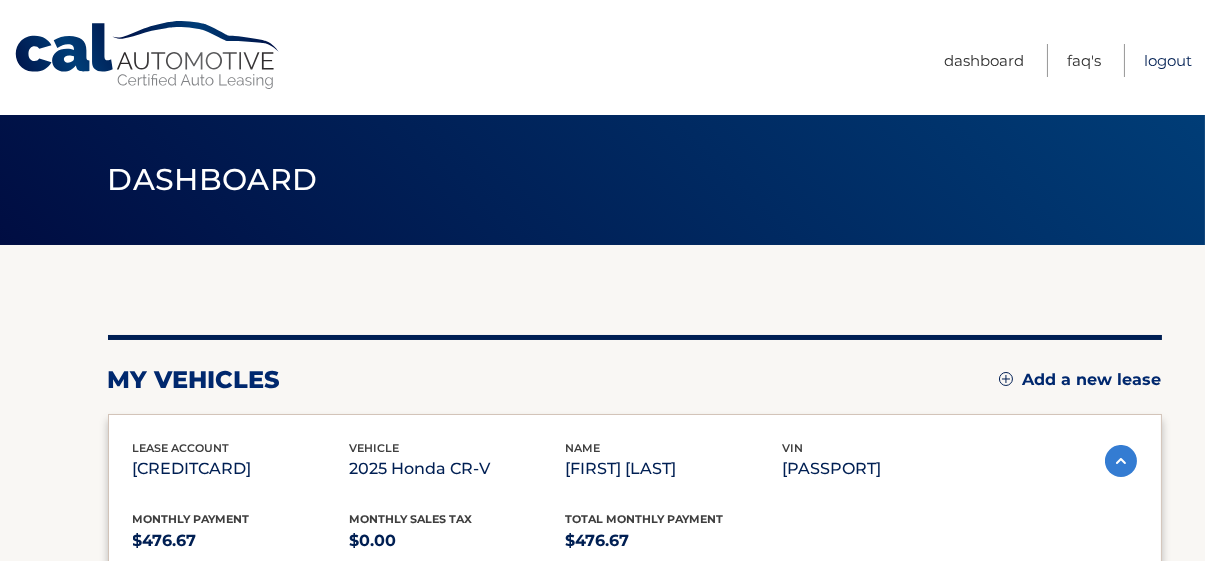 click on "Logout" at bounding box center [1168, 60] 